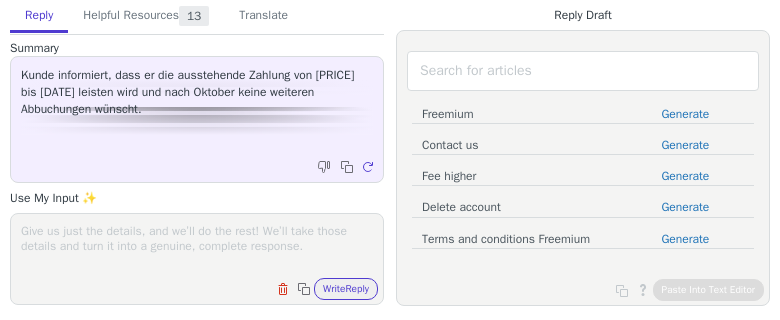 scroll, scrollTop: 0, scrollLeft: 0, axis: both 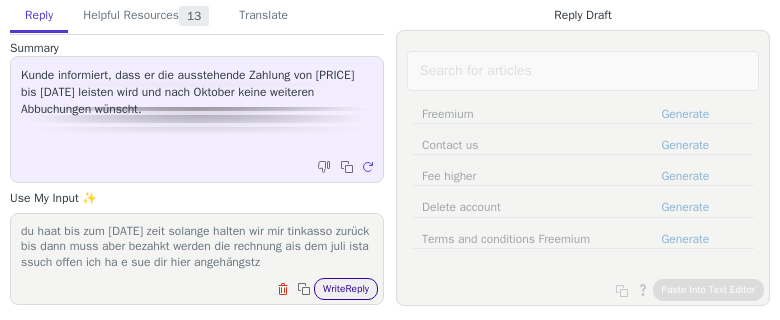 type on "du haat bis zum [DATE] zeit solange halten wir mir tinkasso zurück bis dann muss aber bezahkt werden die rechnung ais dem juli ista ssuch offen ich ha e sue dir hier angehängstz" 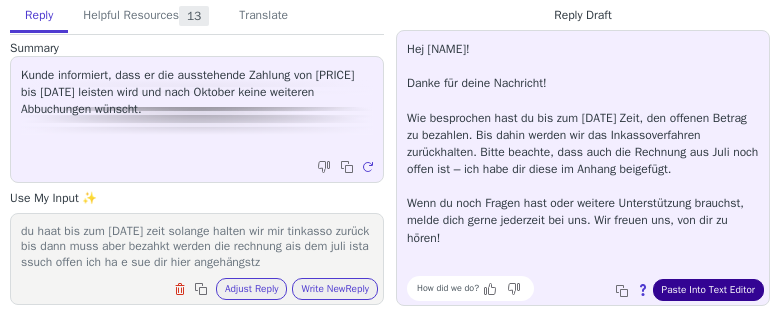 click on "Paste Into Text Editor" at bounding box center [708, 290] 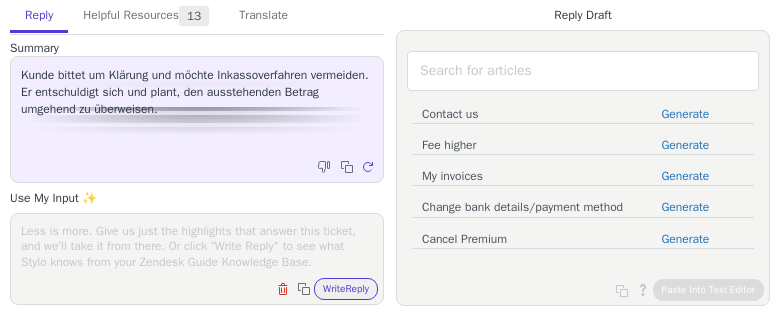 scroll, scrollTop: 0, scrollLeft: 0, axis: both 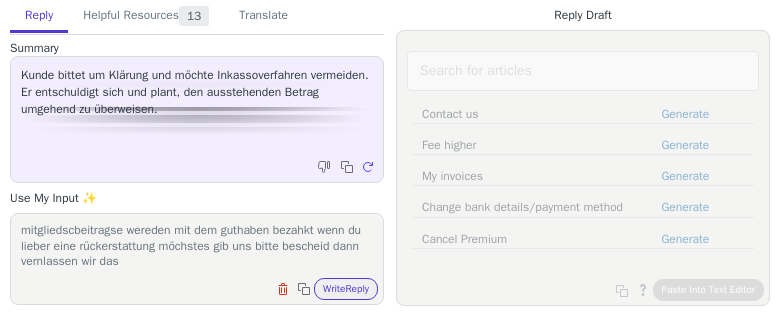 type on "die zahling ist bei uns eingagangen die rechnung ist geschlosssen du hast zu viel überweosen wirhaben den übeerchuss jetzt geradde on deinem account aso guthaben vermerkt das heit die nöchsten mitgliedscbeitragse wereden mit dem guthaben bezahkt wenn du lieber eine rückerstattung möchstes gib uns bitte bescheid dann vernlassen wir das" 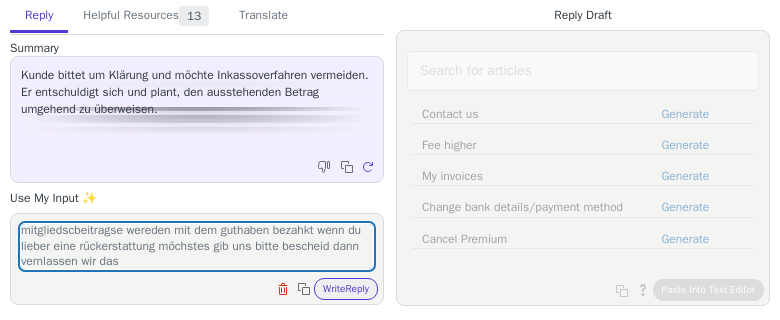 click on "die zahling ist bei uns eingagangen die rechnung ist geschlosssen du hast zu viel überweosen wirhaben den übeerchuss jetzt geradde on deinem account aso guthaben vermerkt das heit die nöchsten mitgliedscbeitragse wereden mit dem guthaben bezahkt wenn du lieber eine rückerstattung möchstes gib uns bitte bescheid dann vernlassen wir das  Clear field Copy to clipboard Write  Reply" at bounding box center [197, 259] 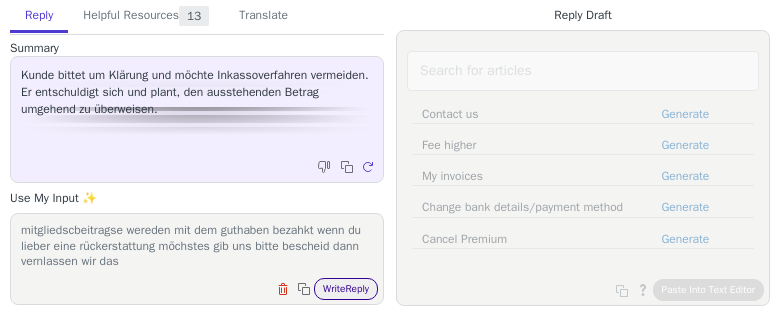 click on "Write  Reply" at bounding box center [346, 289] 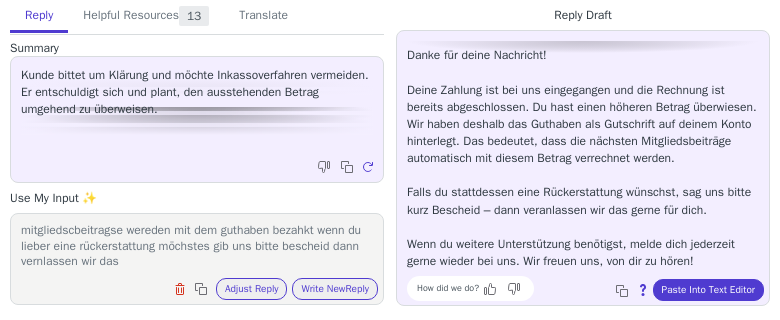 scroll, scrollTop: 62, scrollLeft: 0, axis: vertical 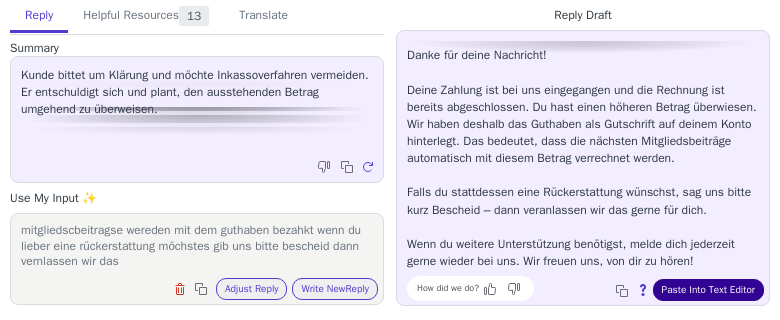 click on "Paste Into Text Editor" at bounding box center [708, 290] 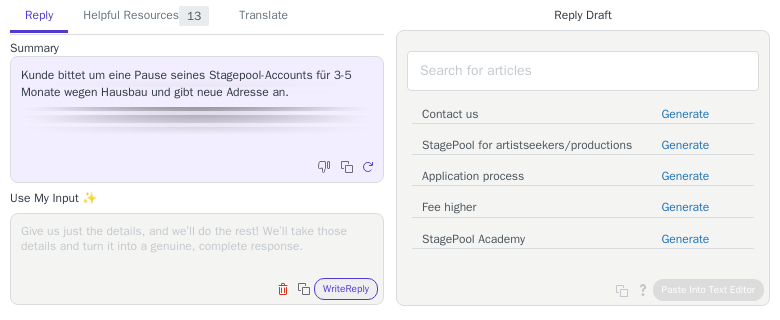 scroll, scrollTop: 0, scrollLeft: 0, axis: both 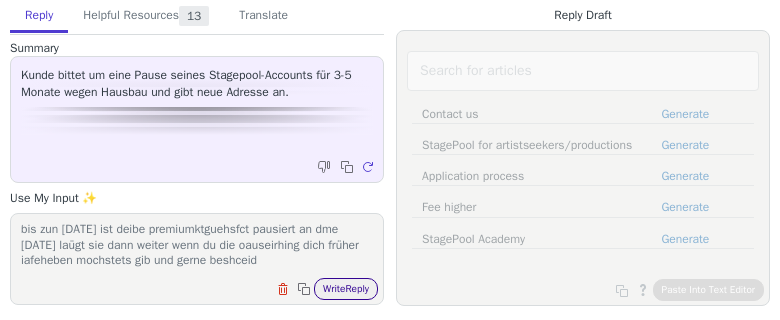 type on "du kannst deine premiumitgliuedchaft bis zu sechs monate am stück pausierne wir haben dir hetzte ideine gewümscte pausierung über die nöchsten fpnf monate eingericgetet dad heot vom [DATE] bis zun [DATE] ist deibe premiumktguehsfct pausiert an dme [DATE] laügt sie dann weiter wenn du die oauseirhing dich früher iafeheben mochstets gib und gerne beshceid" 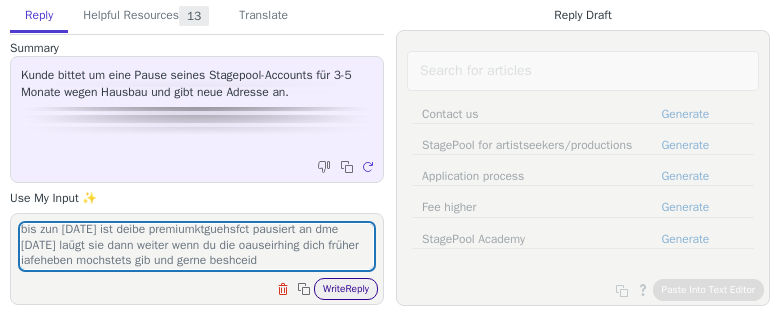 click on "Write  Reply" at bounding box center (346, 289) 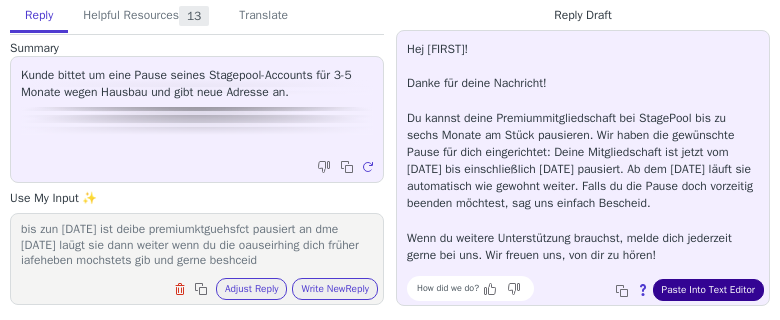 click on "Paste Into Text Editor" at bounding box center [708, 290] 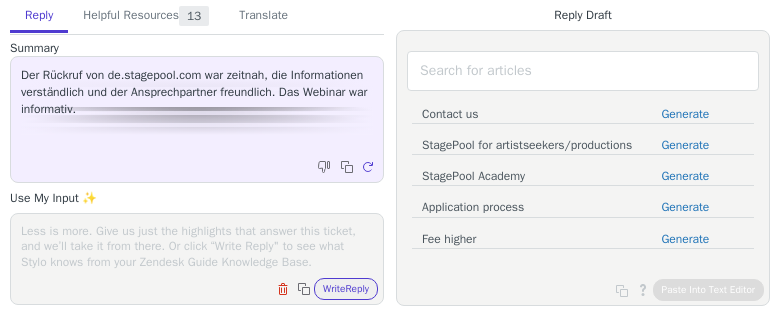 scroll, scrollTop: 0, scrollLeft: 0, axis: both 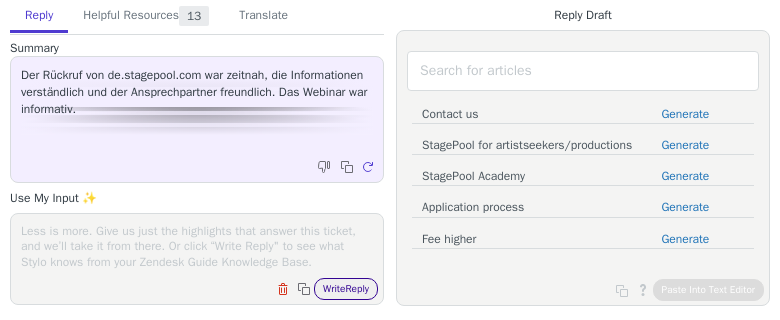 click on "Write  Reply" at bounding box center (346, 289) 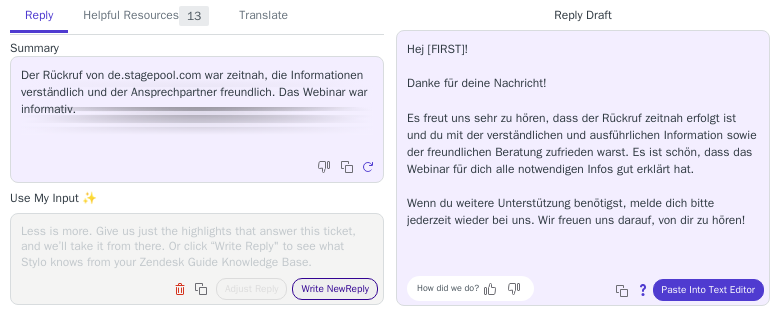 click on "Write New  Reply" at bounding box center [335, 289] 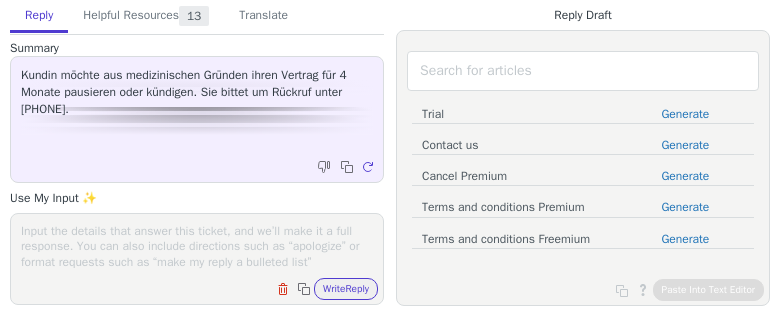 scroll, scrollTop: 0, scrollLeft: 0, axis: both 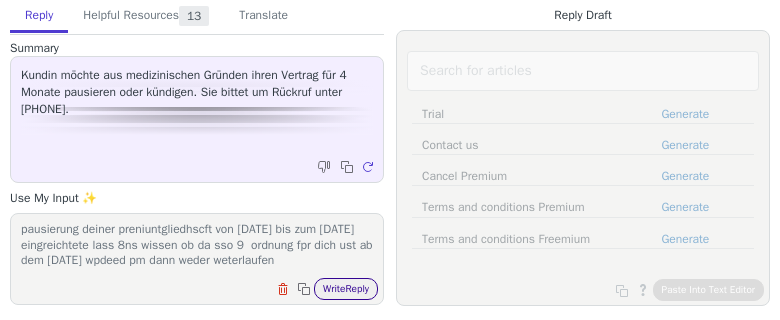 type on "wir könenne den juki nocht rükcweirken pausieren habe dir deine pausierung deiner preniuntgliedhscft von [DATE] bis zum [DATE] eingreichtete lass 8ns wissen ob da sso 9  ordnung fpr dich ust ab dem [DATE] wpdeed pm dann weder weterlaufen" 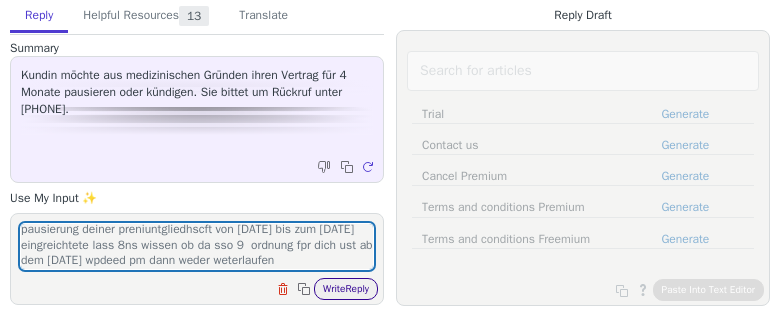 click on "Write  Reply" at bounding box center (346, 289) 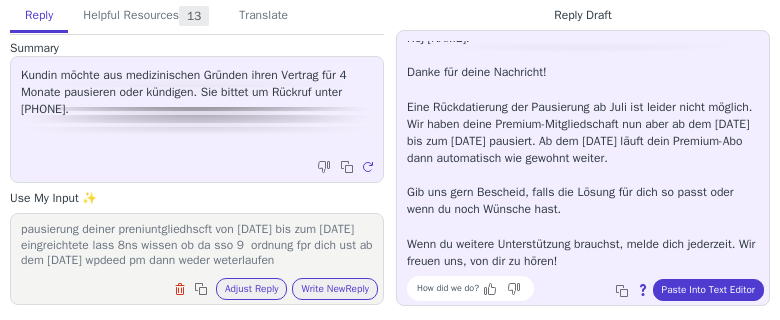 scroll, scrollTop: 27, scrollLeft: 0, axis: vertical 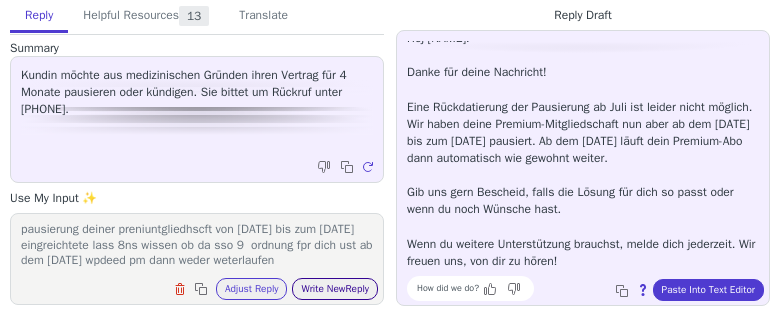 click on "Write New  Reply" at bounding box center (335, 289) 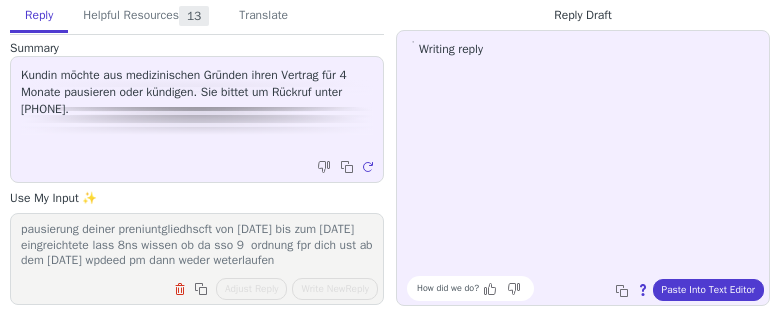 scroll, scrollTop: 0, scrollLeft: 0, axis: both 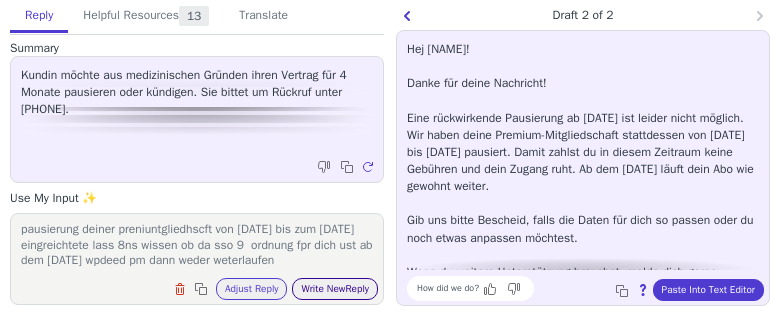 click on "Write New  Reply" at bounding box center (335, 289) 